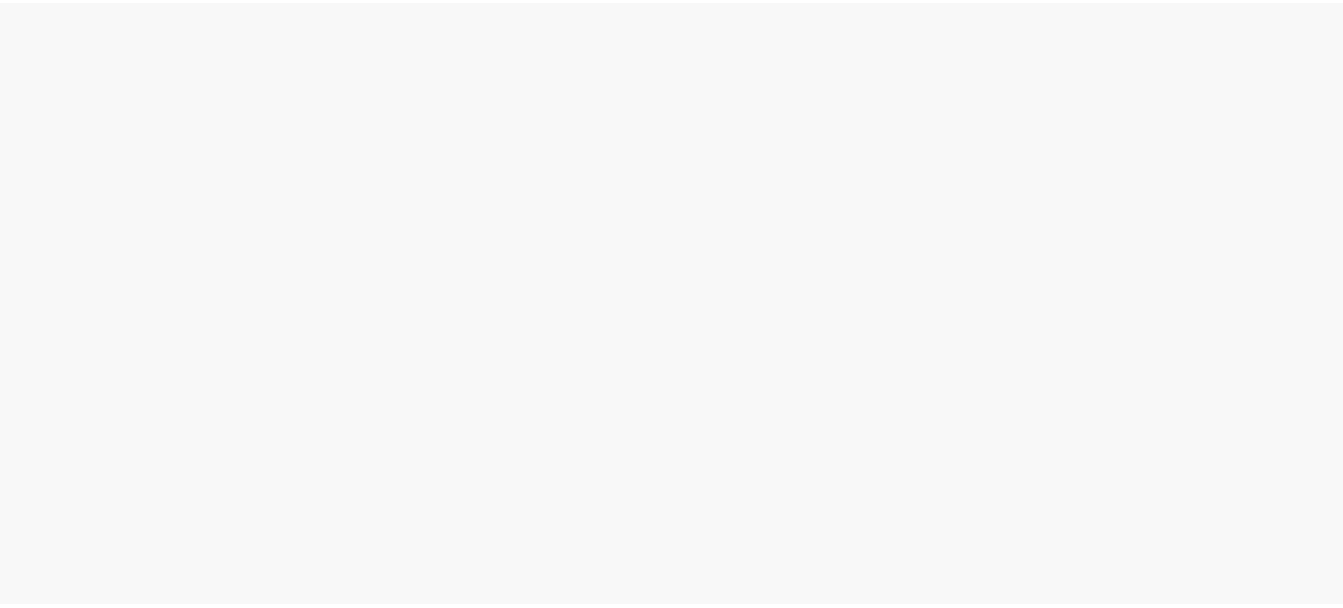 scroll, scrollTop: 0, scrollLeft: 0, axis: both 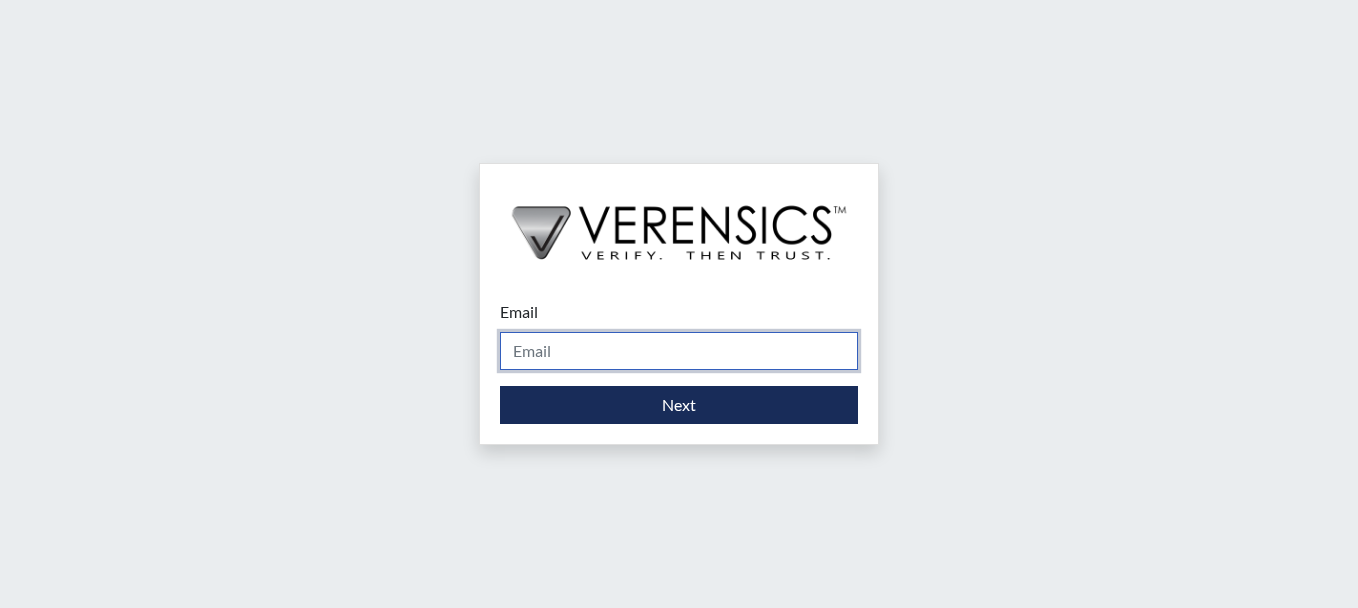 click on "Email" at bounding box center (679, 351) 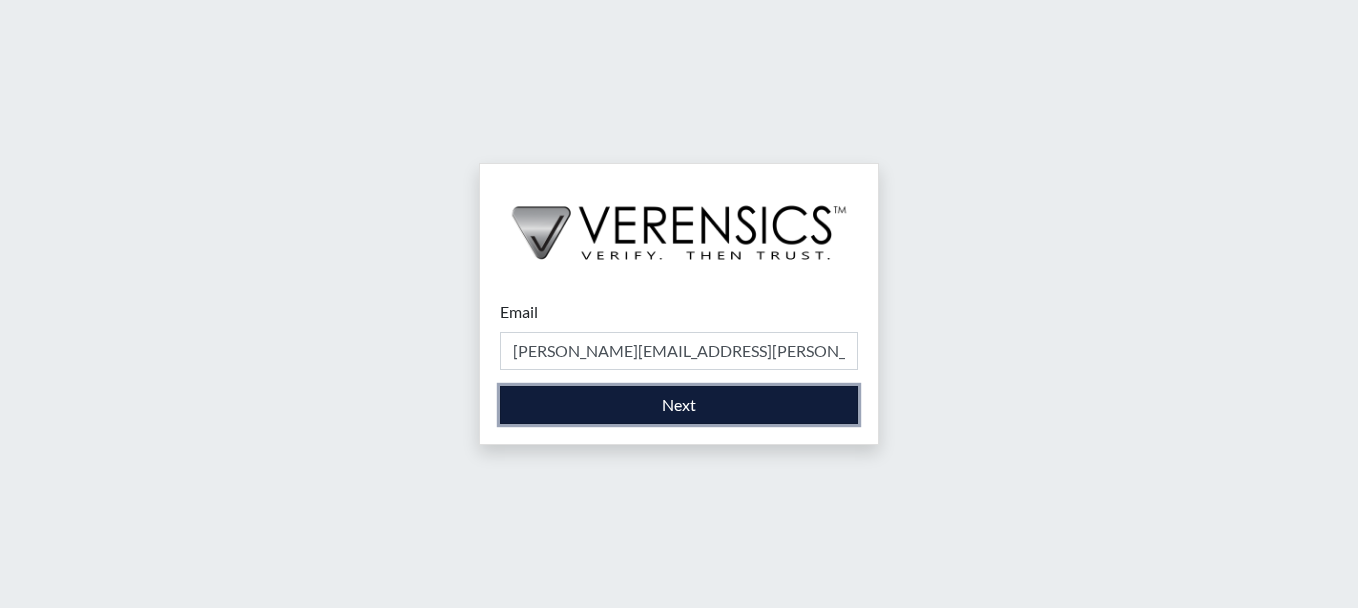 click on "Next" at bounding box center (679, 405) 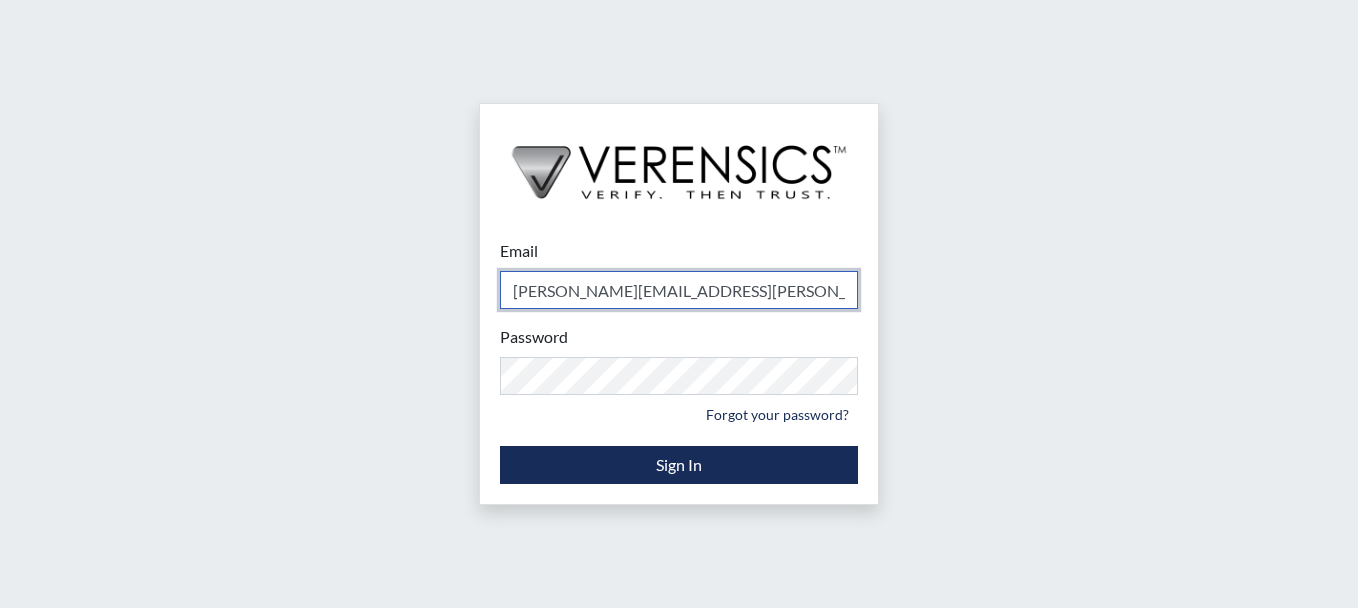 type on "[PERSON_NAME][EMAIL_ADDRESS][PERSON_NAME][DOMAIN_NAME]" 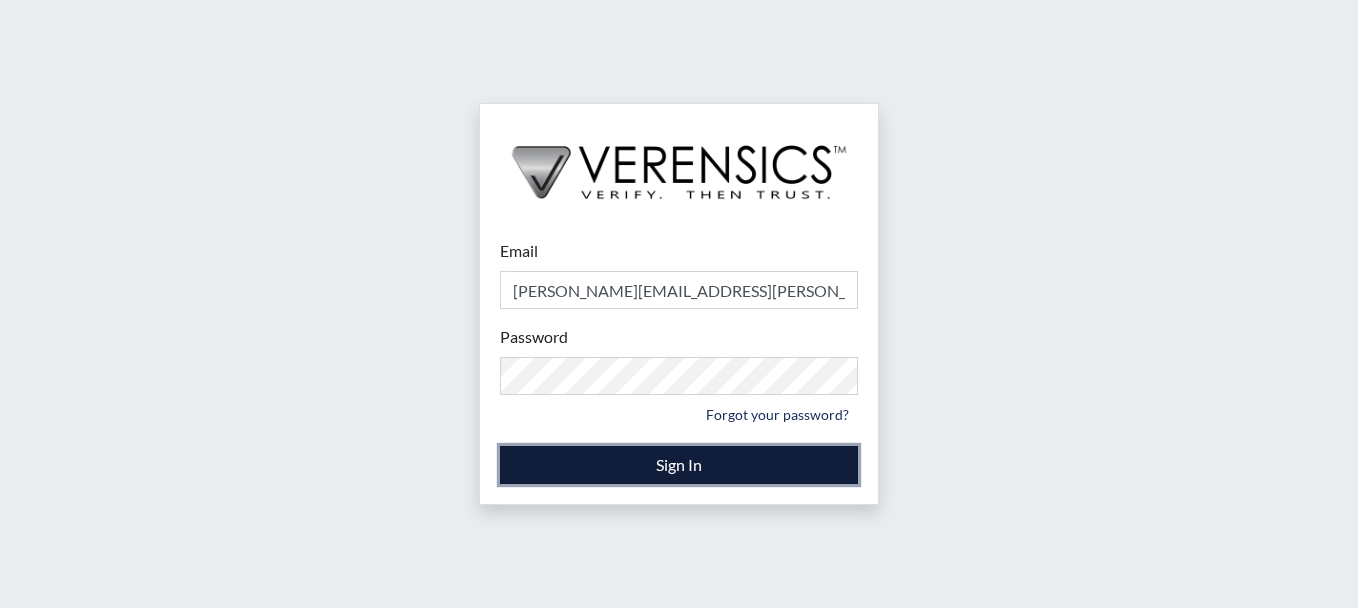 drag, startPoint x: 644, startPoint y: 451, endPoint x: 619, endPoint y: 490, distance: 46.32494 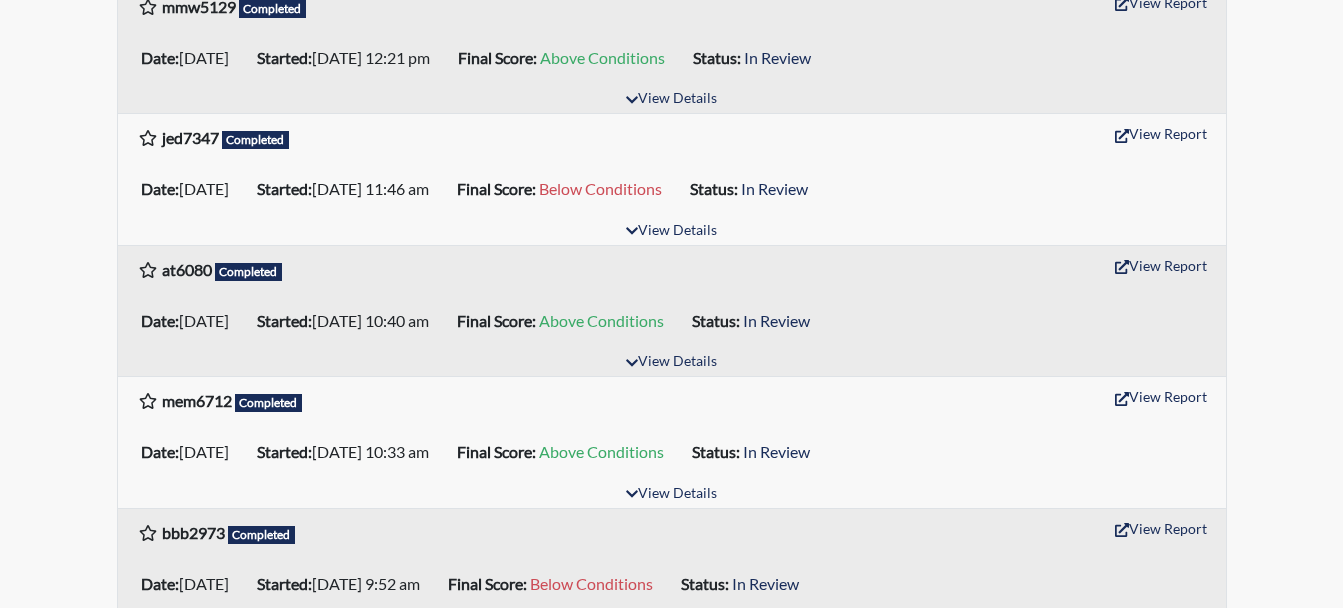 scroll, scrollTop: 400, scrollLeft: 0, axis: vertical 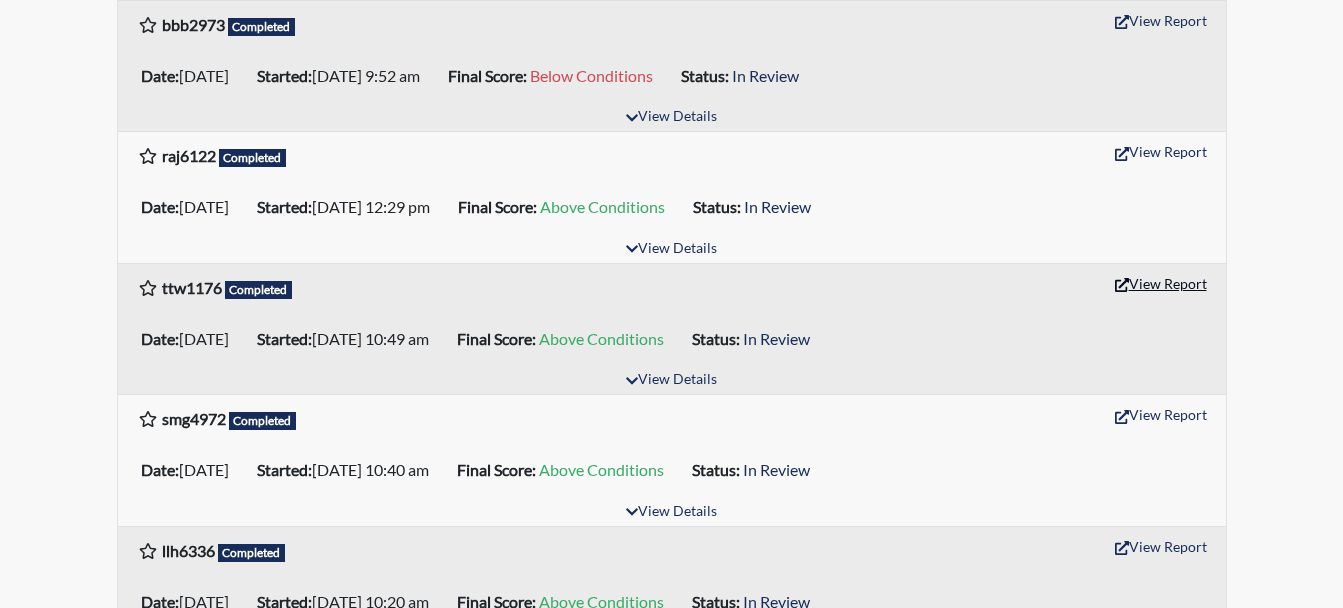 click 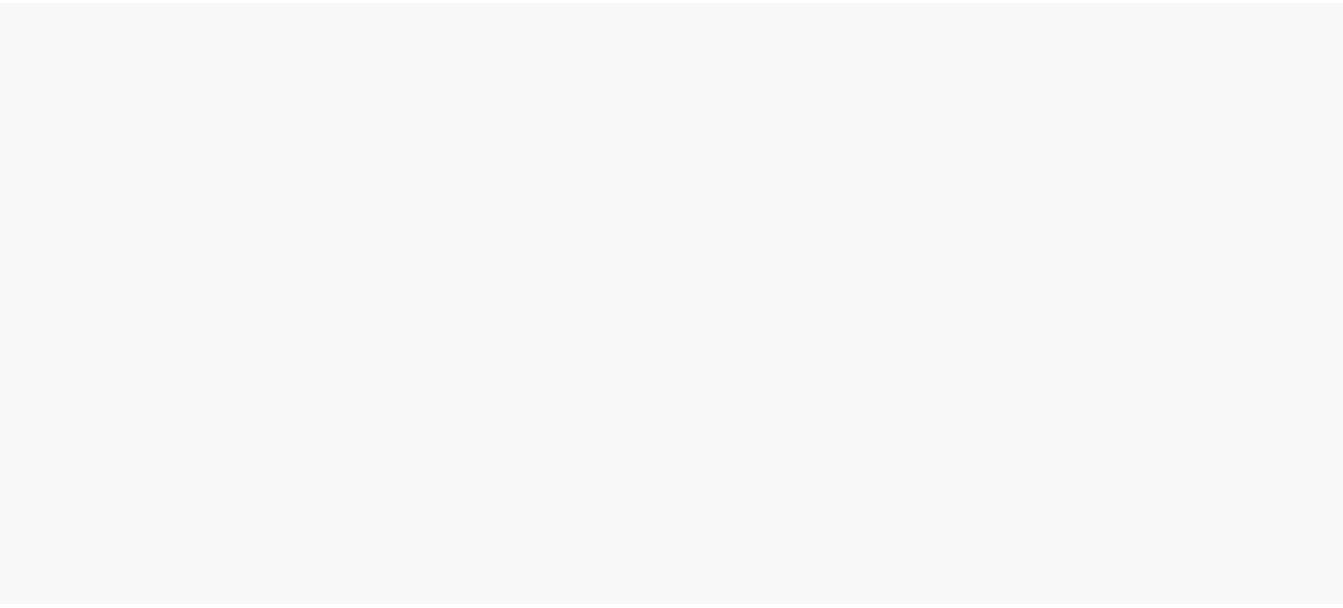 scroll, scrollTop: 0, scrollLeft: 0, axis: both 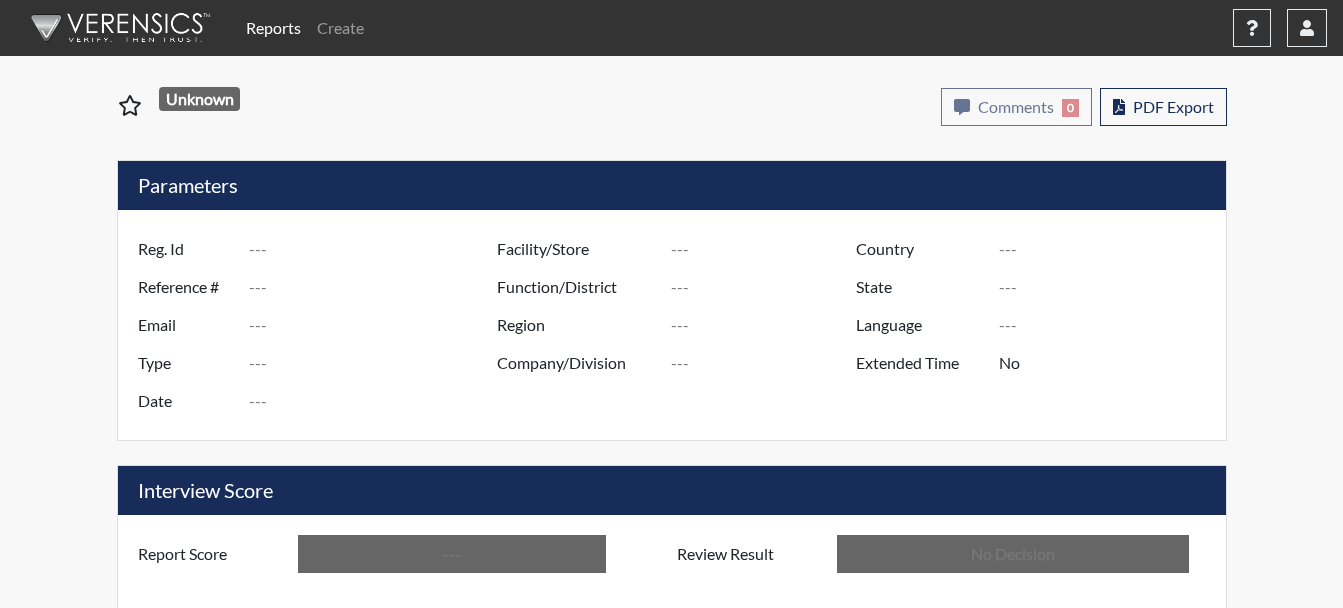 type on "ttw1176" 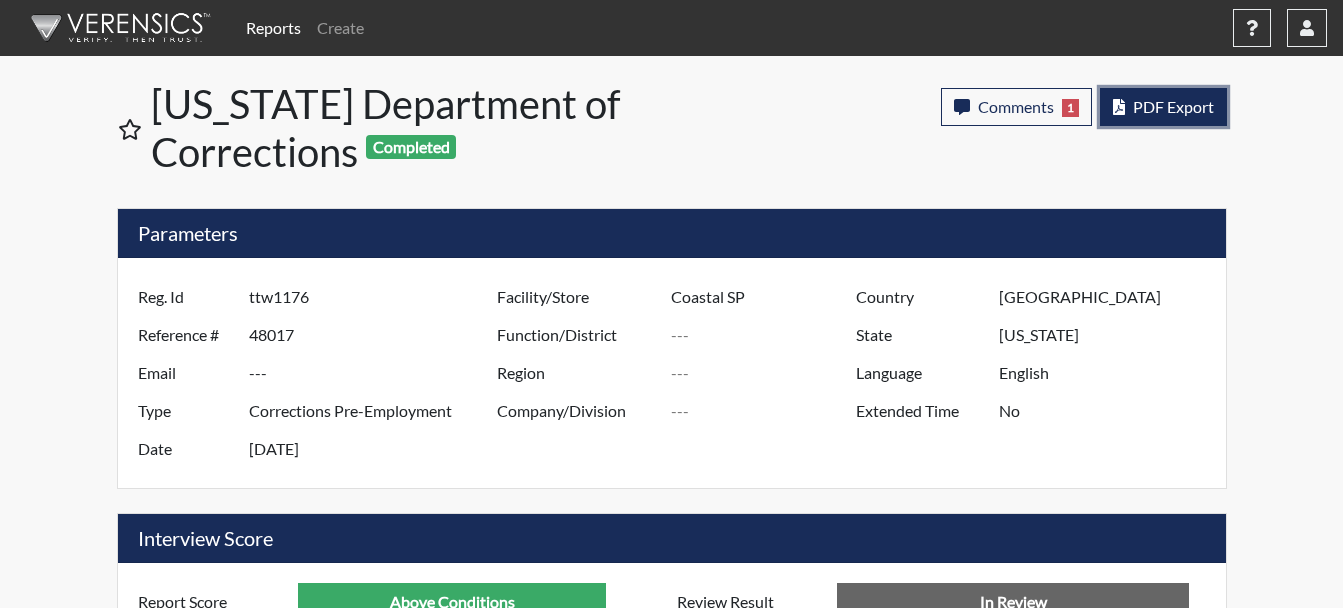 scroll, scrollTop: 999668, scrollLeft: 999169, axis: both 